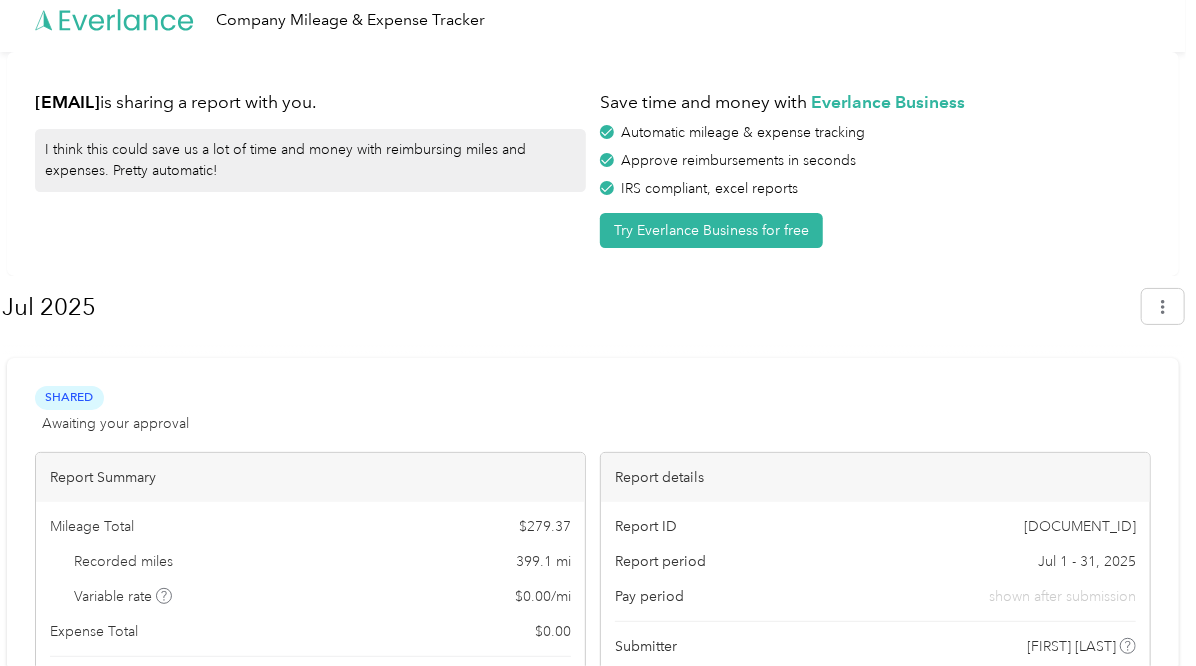 scroll, scrollTop: 0, scrollLeft: 0, axis: both 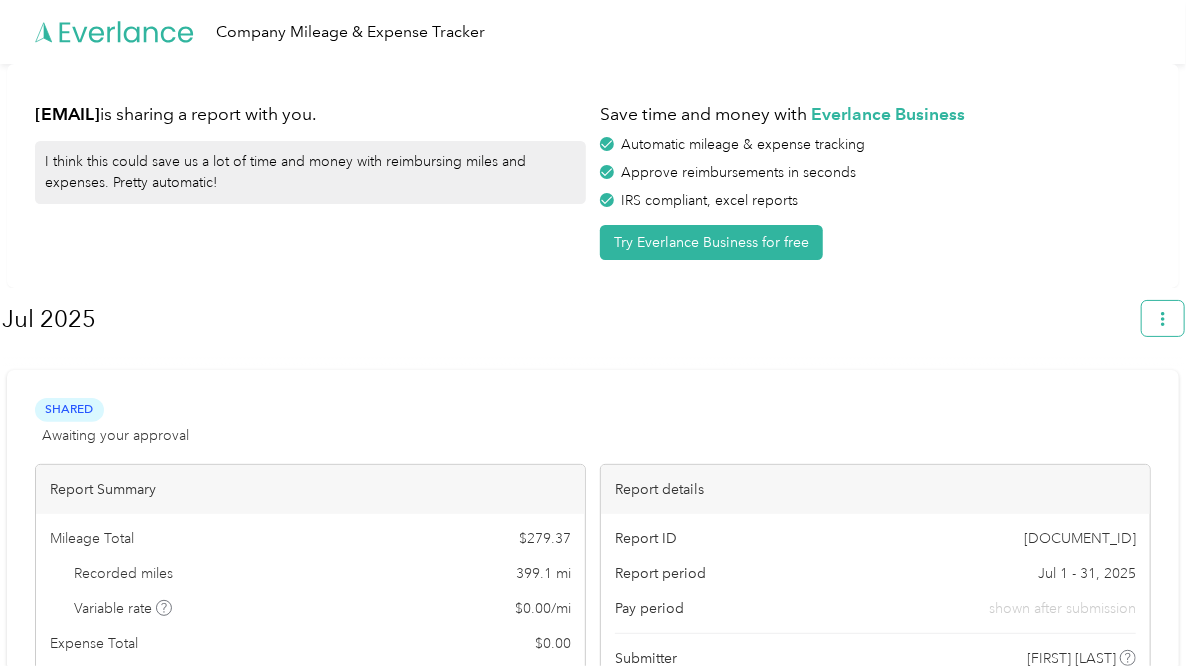 click 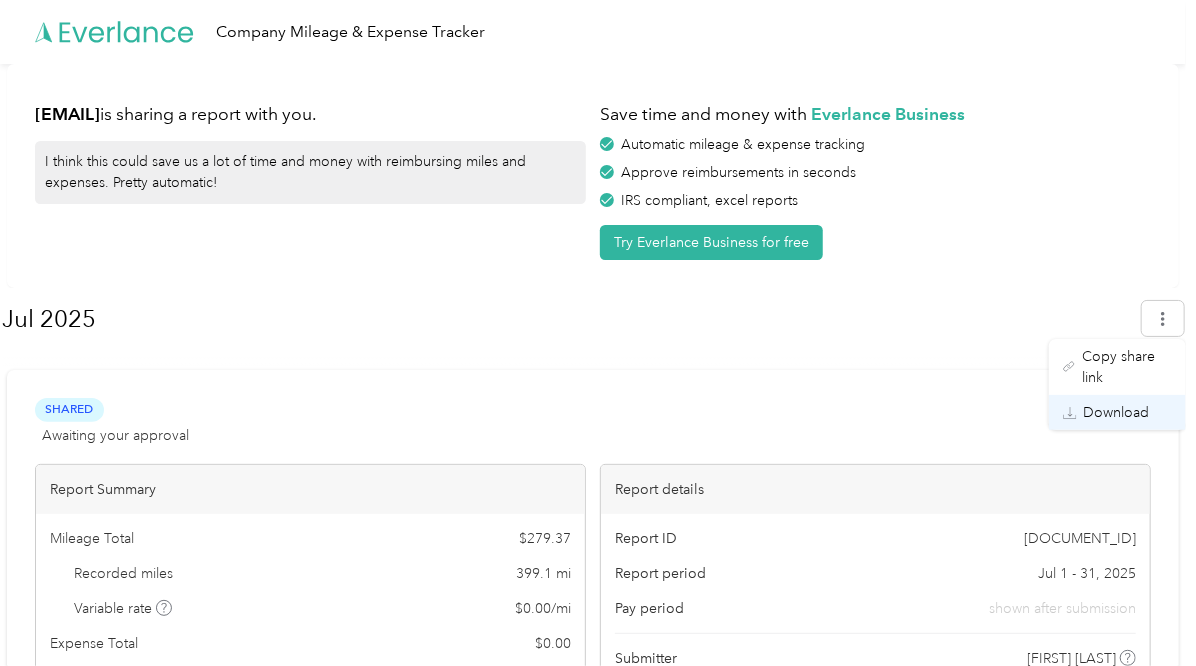 click on "Download" at bounding box center (1117, 412) 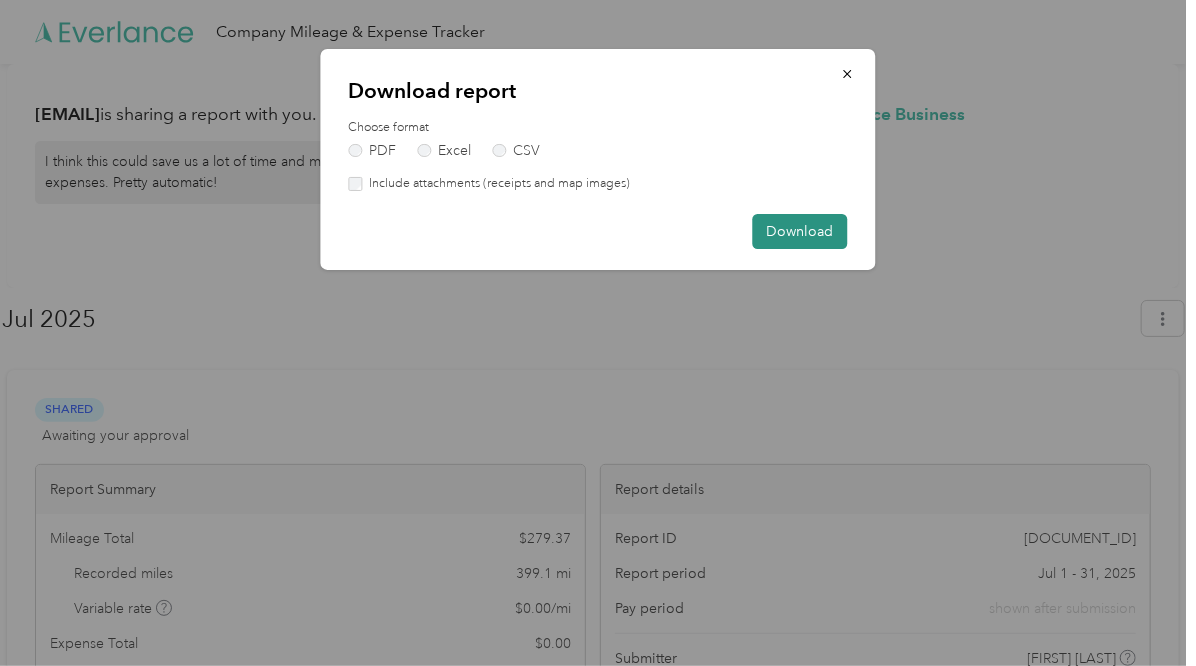 click on "Download" at bounding box center (800, 231) 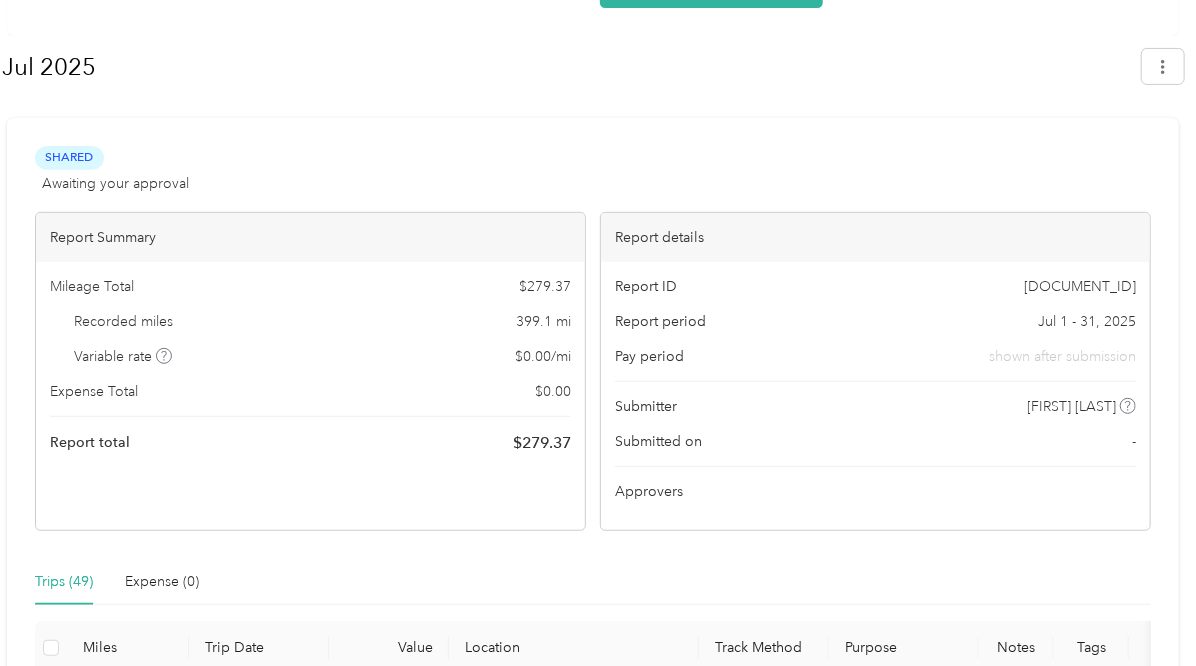 scroll, scrollTop: 255, scrollLeft: 0, axis: vertical 